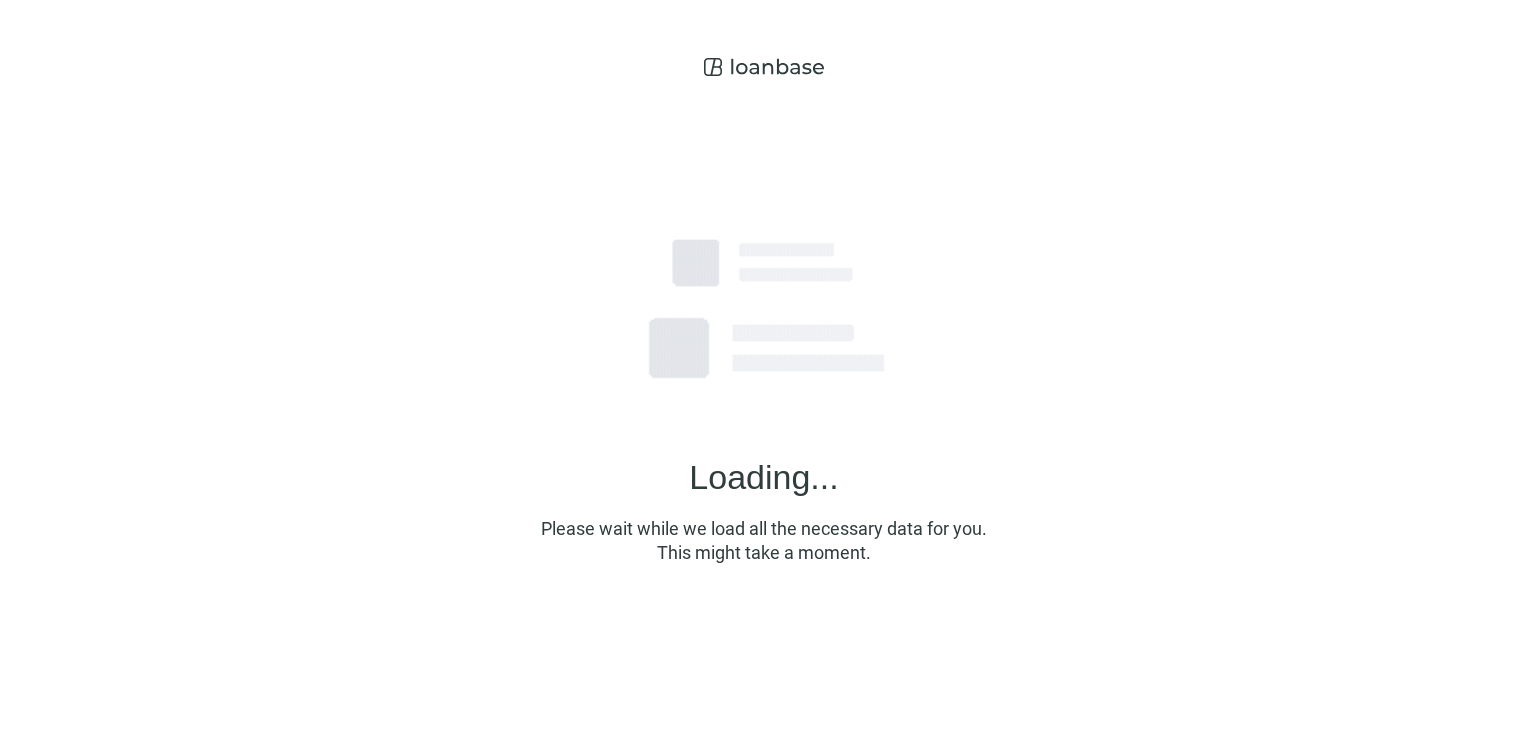 scroll, scrollTop: 0, scrollLeft: 0, axis: both 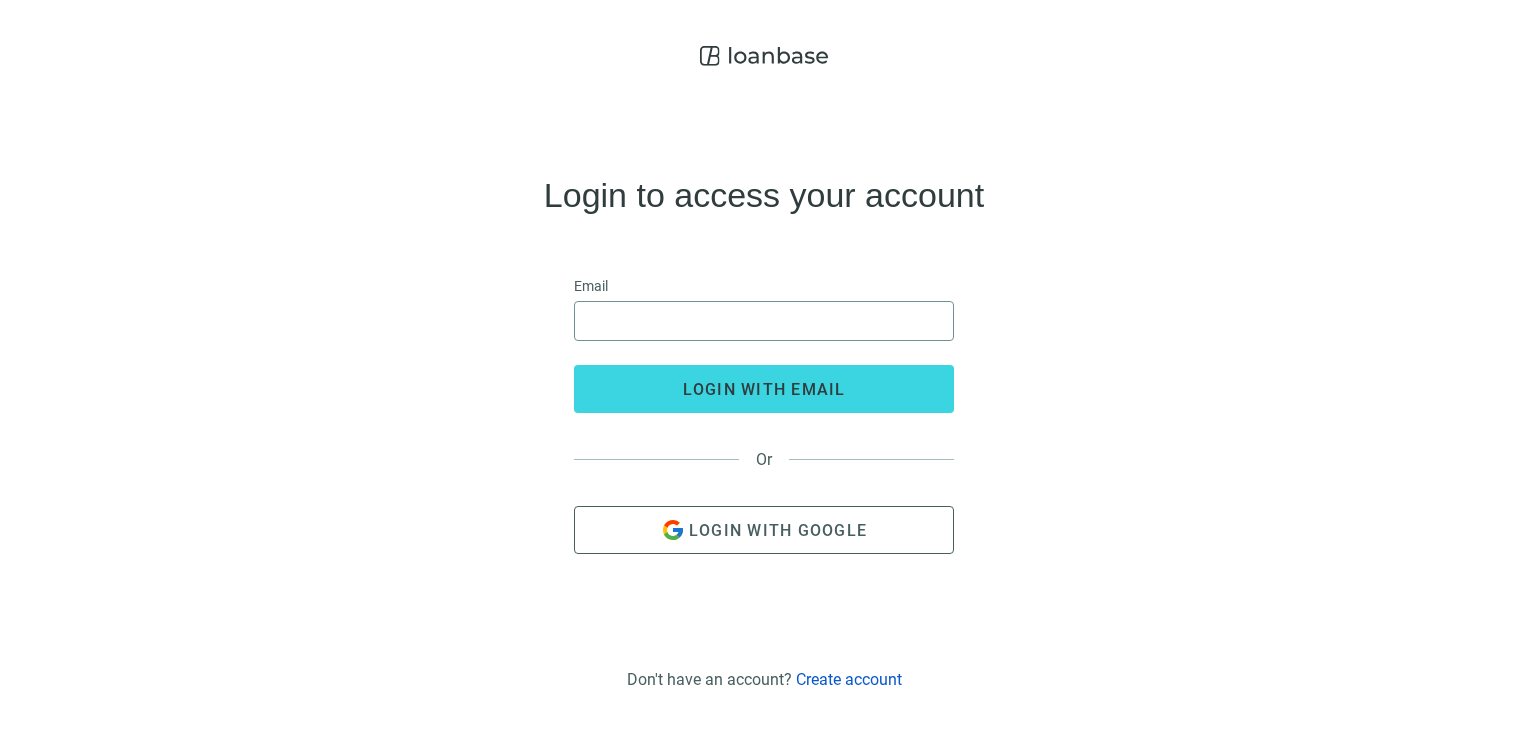 drag, startPoint x: 626, startPoint y: 294, endPoint x: 628, endPoint y: 306, distance: 12.165525 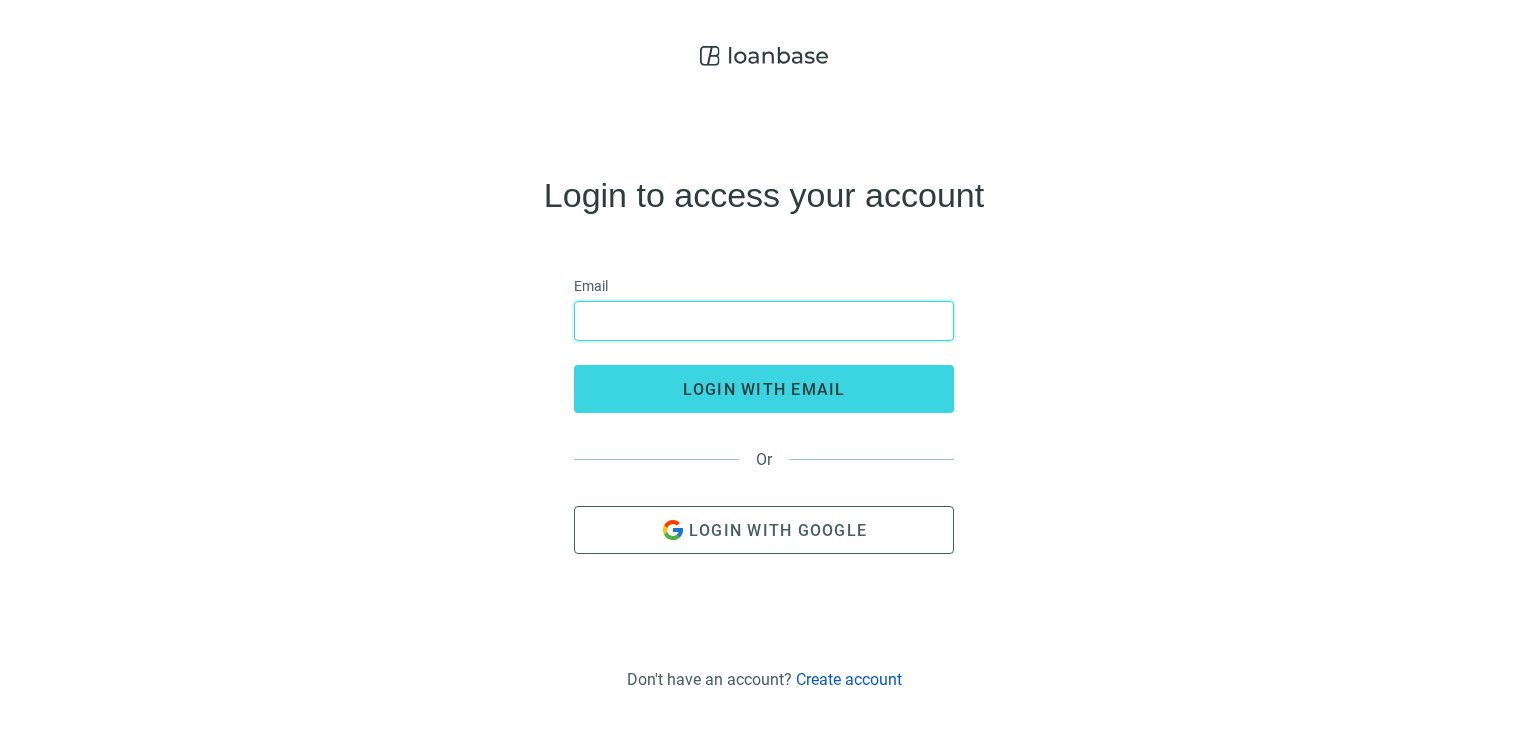 click at bounding box center [764, 321] 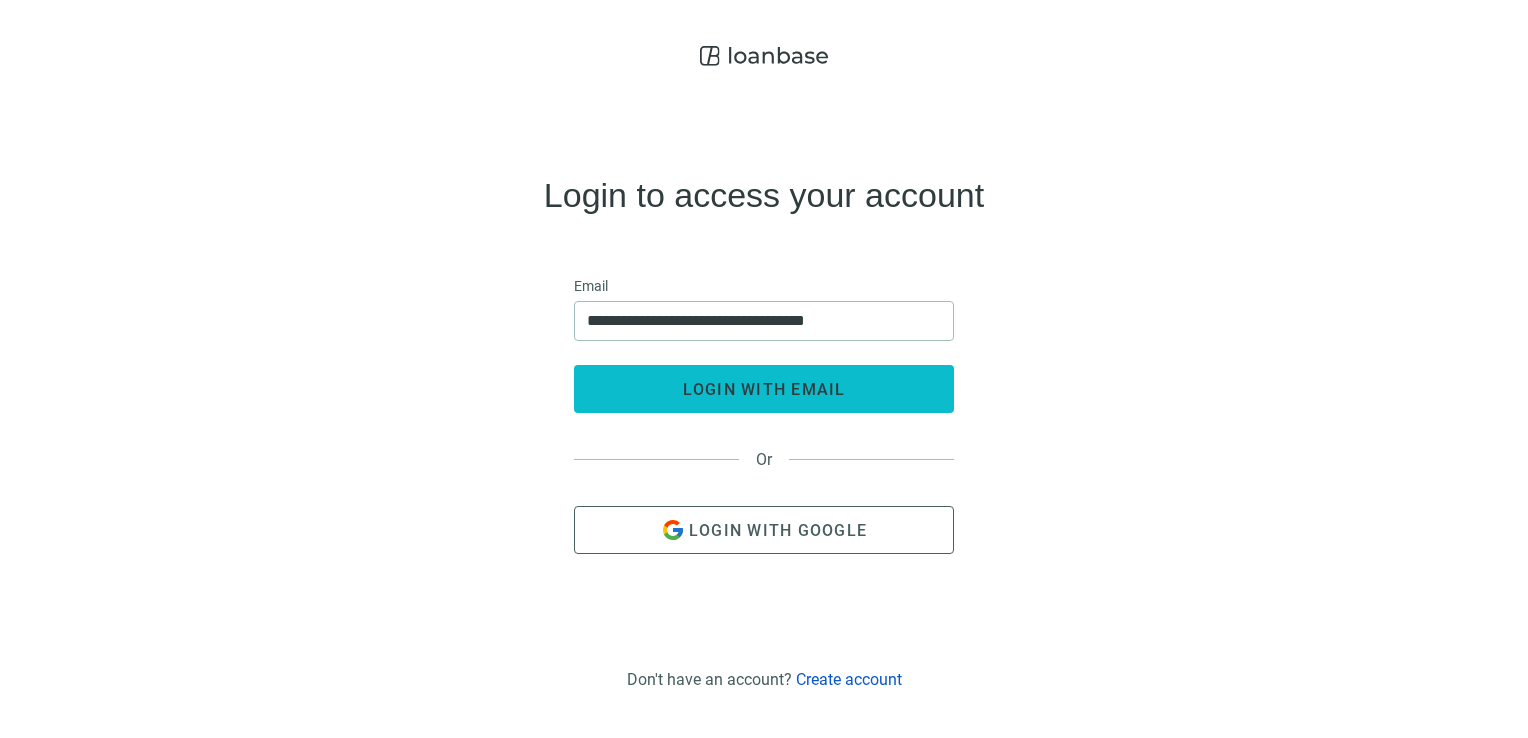 click on "login with email" at bounding box center [764, 389] 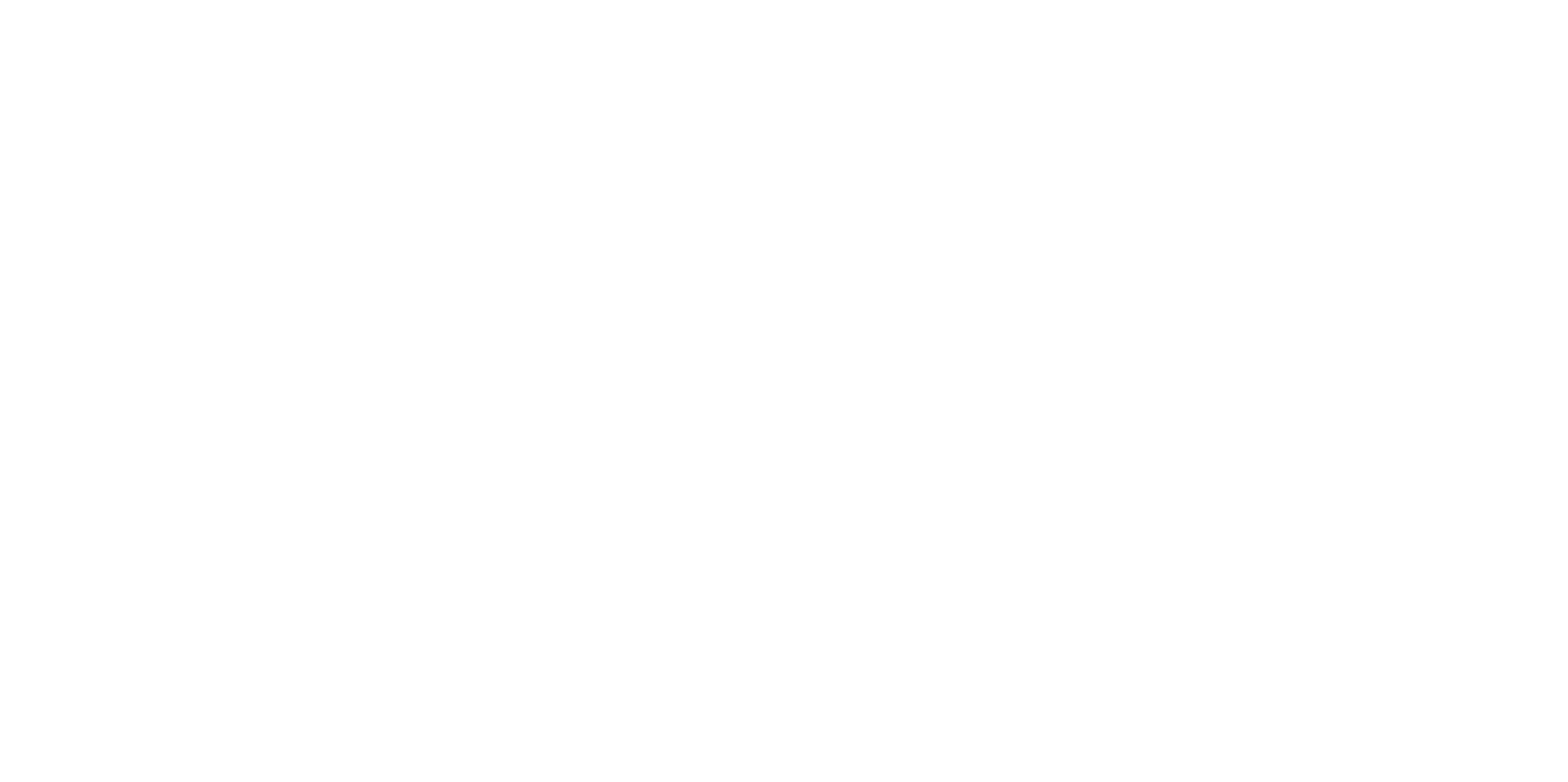 scroll, scrollTop: 0, scrollLeft: 0, axis: both 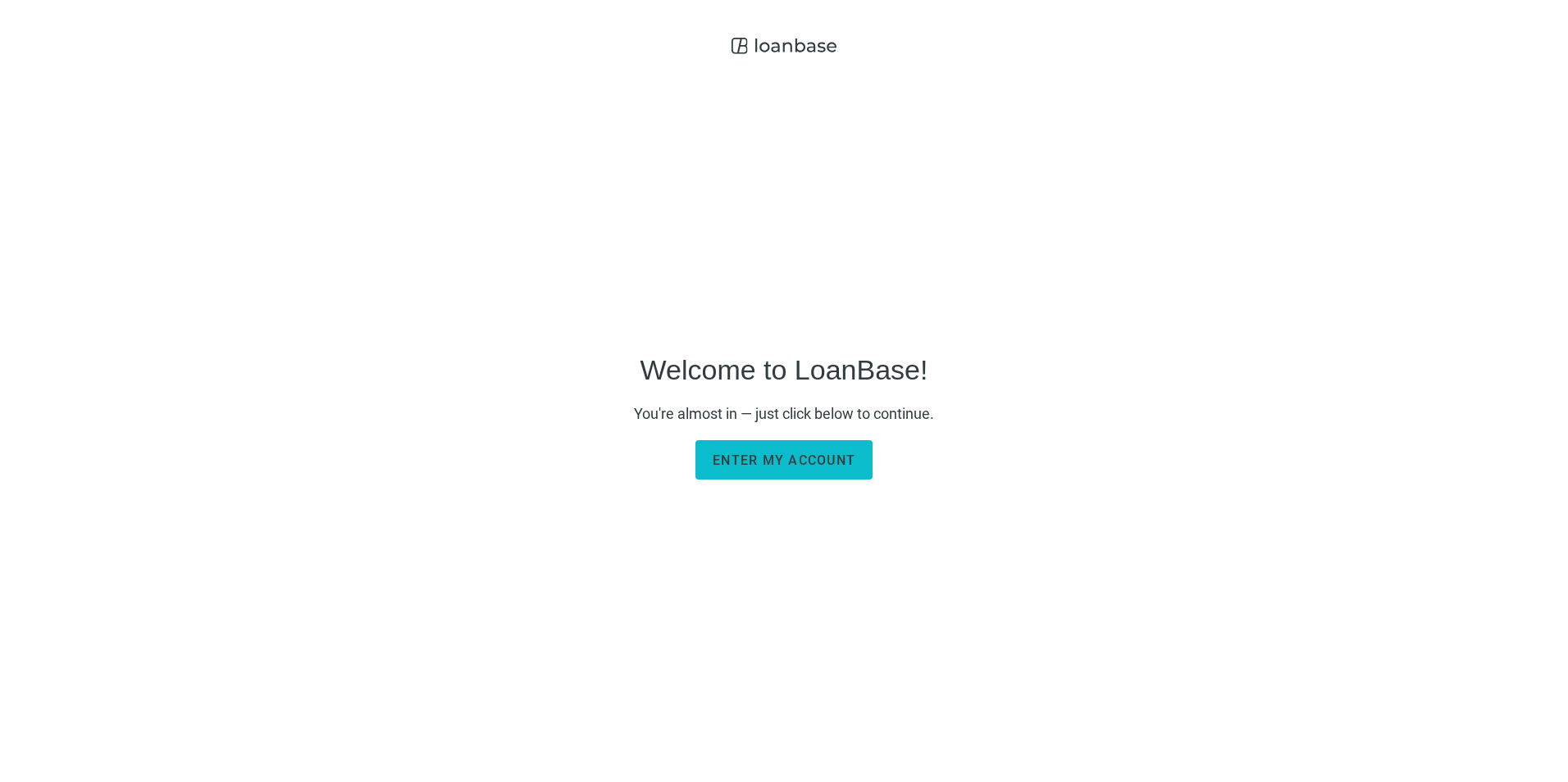 click on "Enter my account" at bounding box center (784, 460) 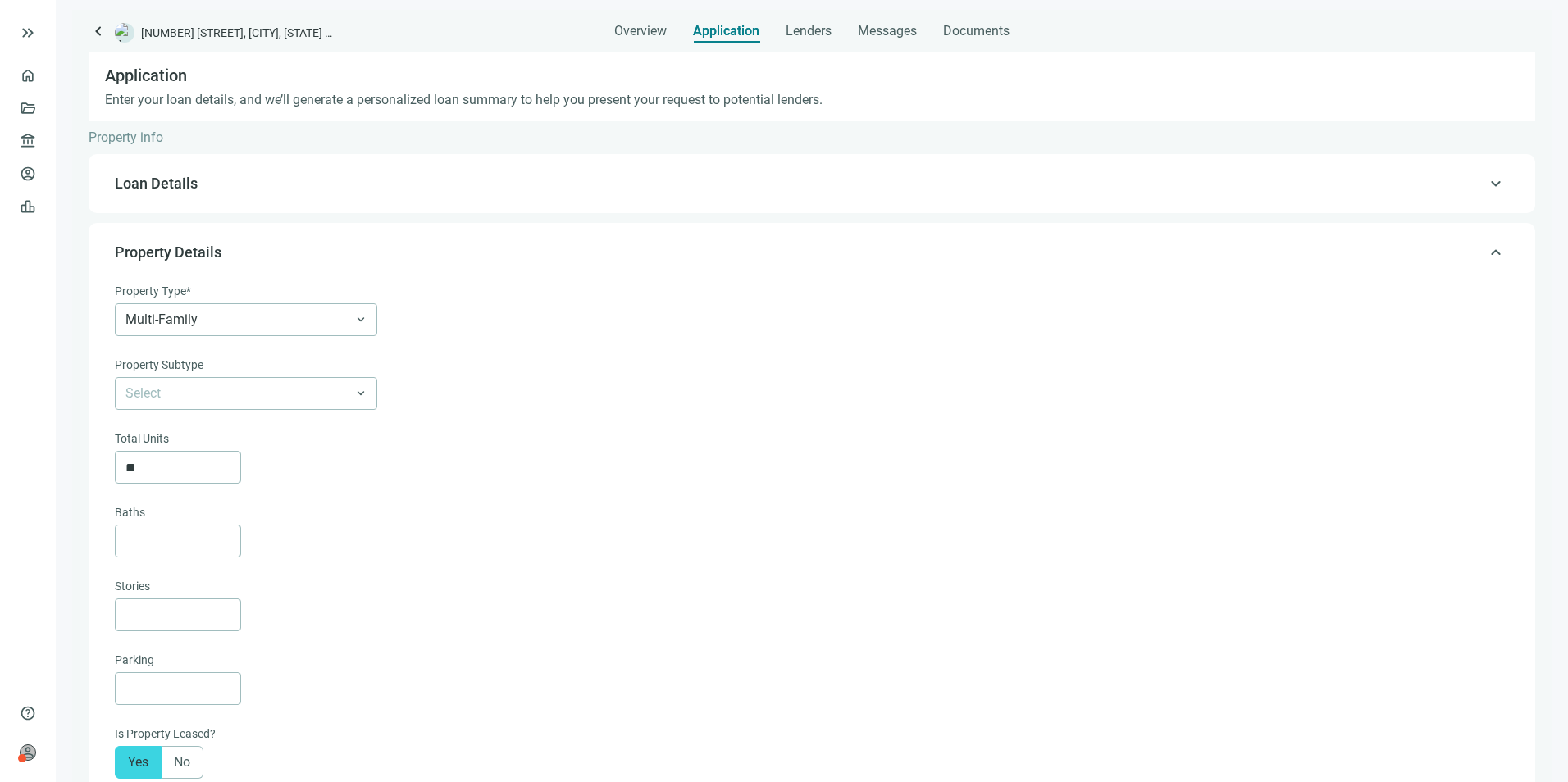 type on "**********" 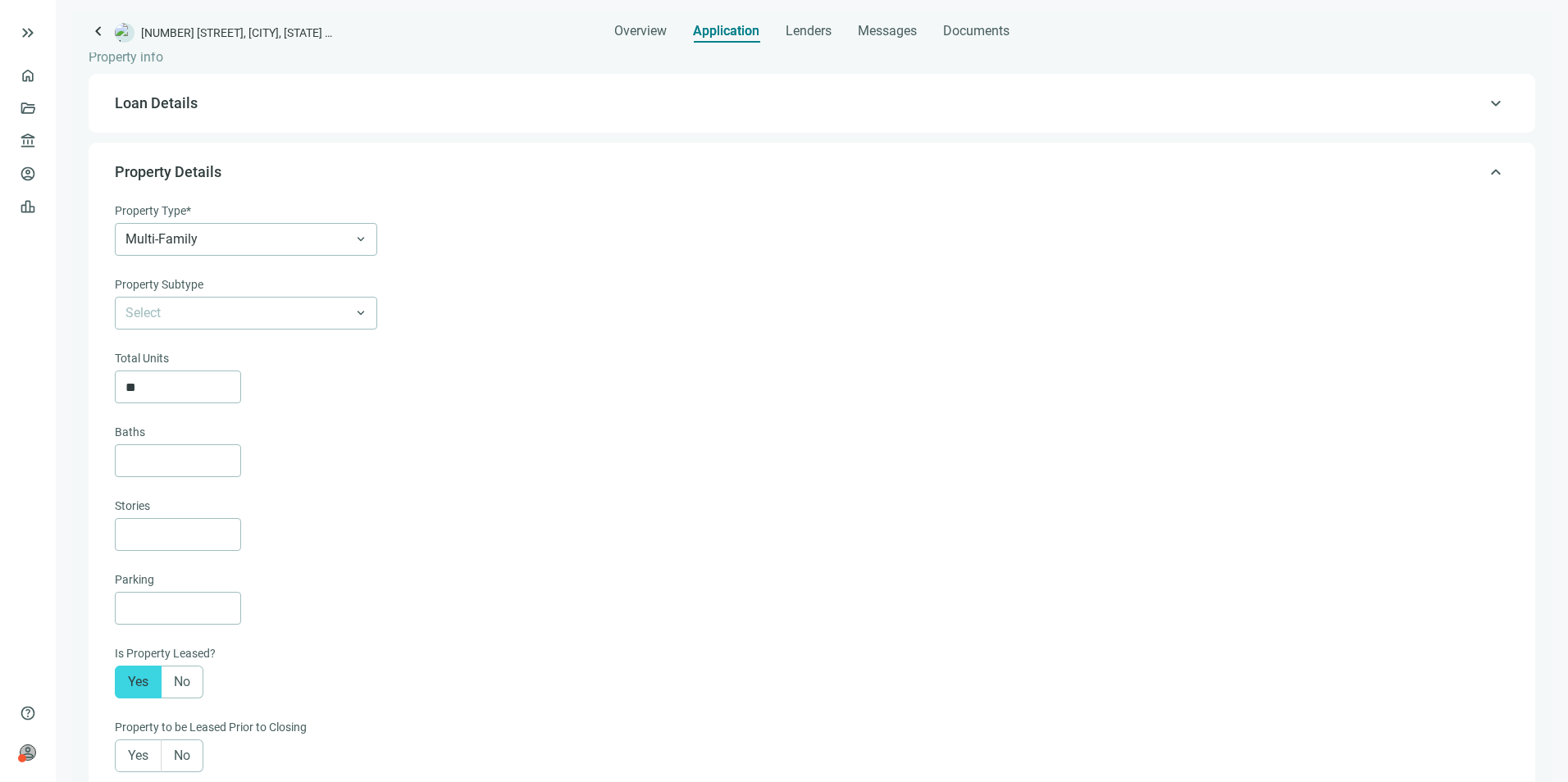 scroll, scrollTop: 170, scrollLeft: 0, axis: vertical 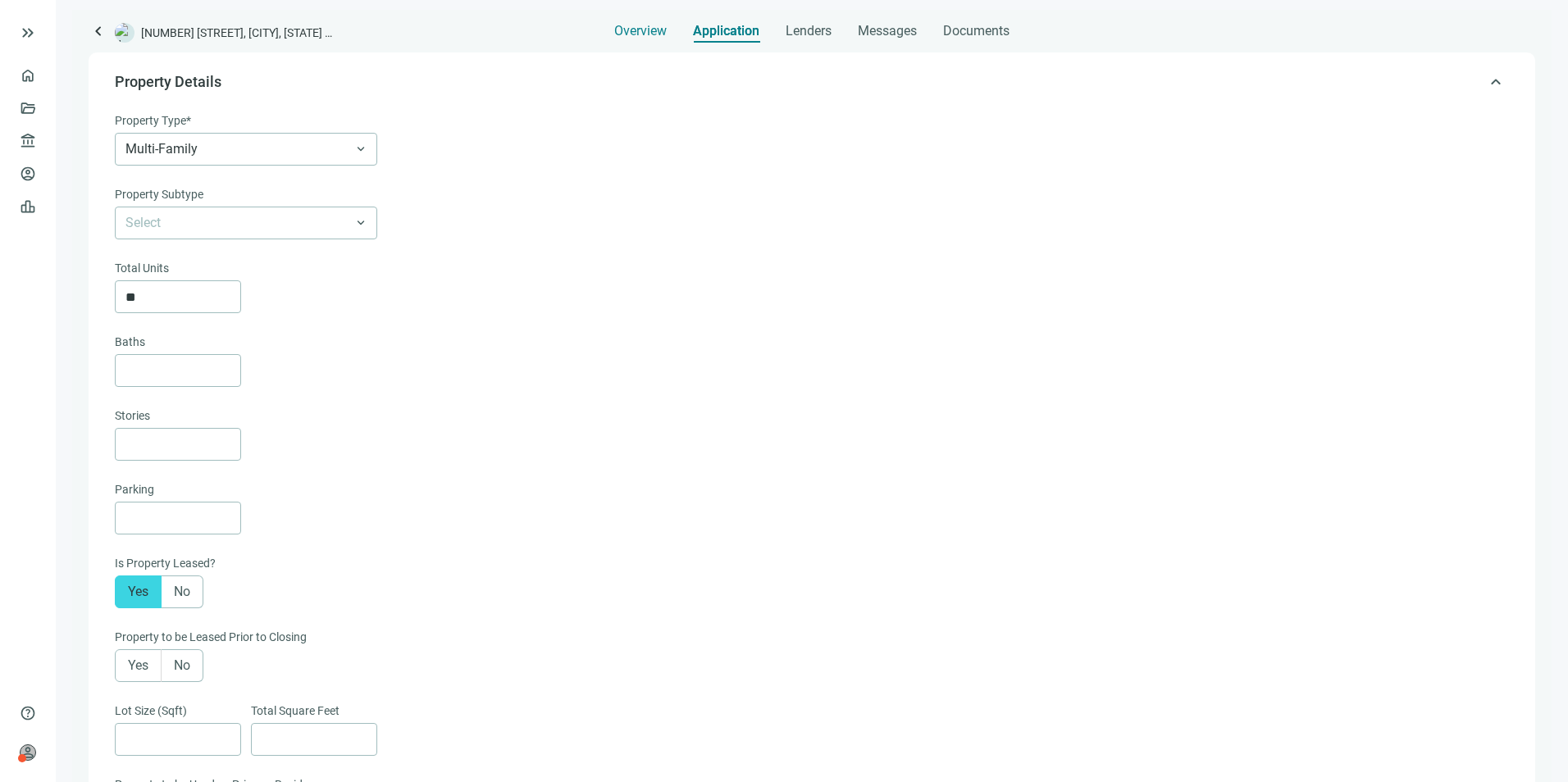 click on "Overview" at bounding box center [640, 31] 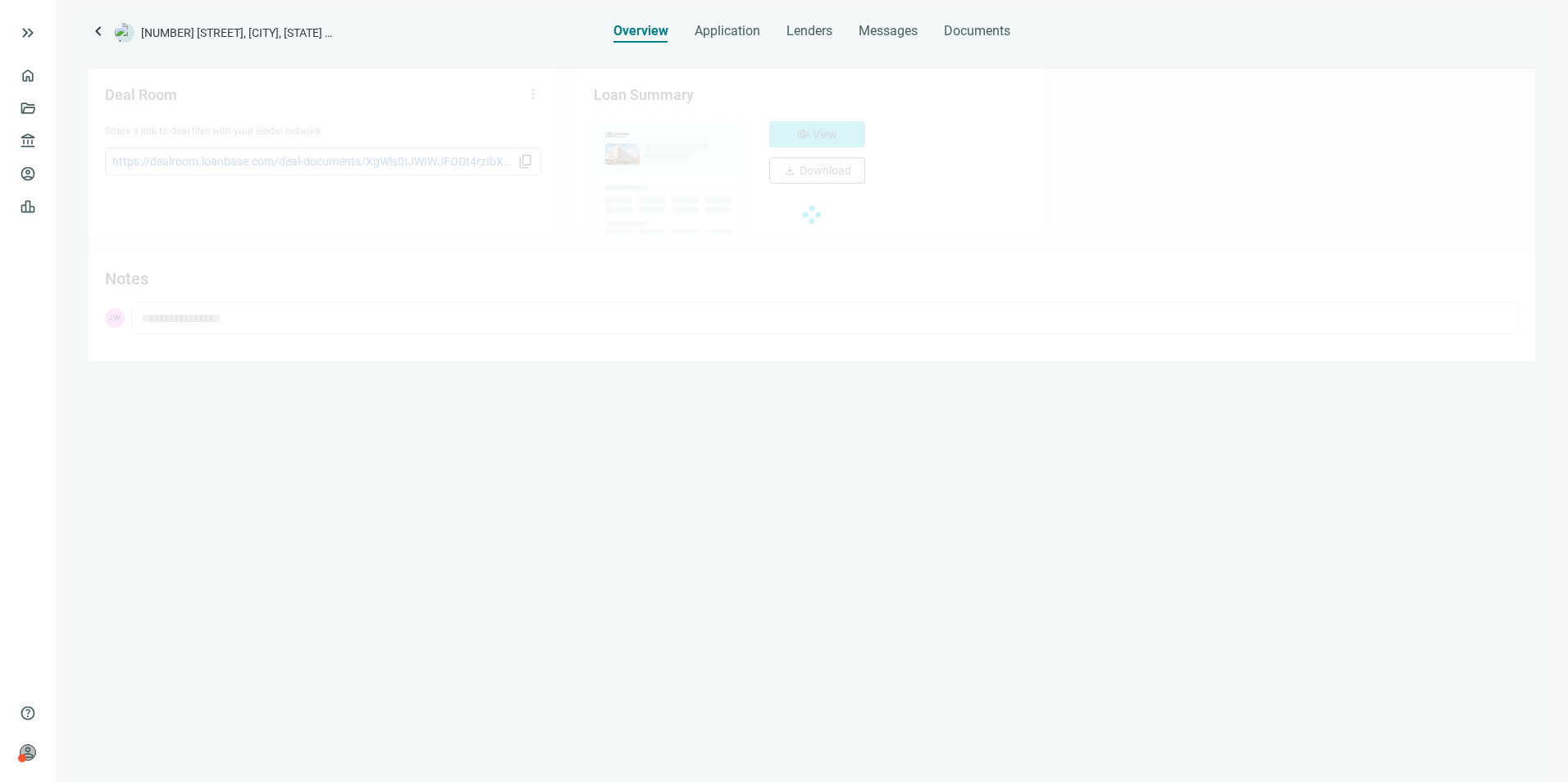 scroll, scrollTop: 0, scrollLeft: 0, axis: both 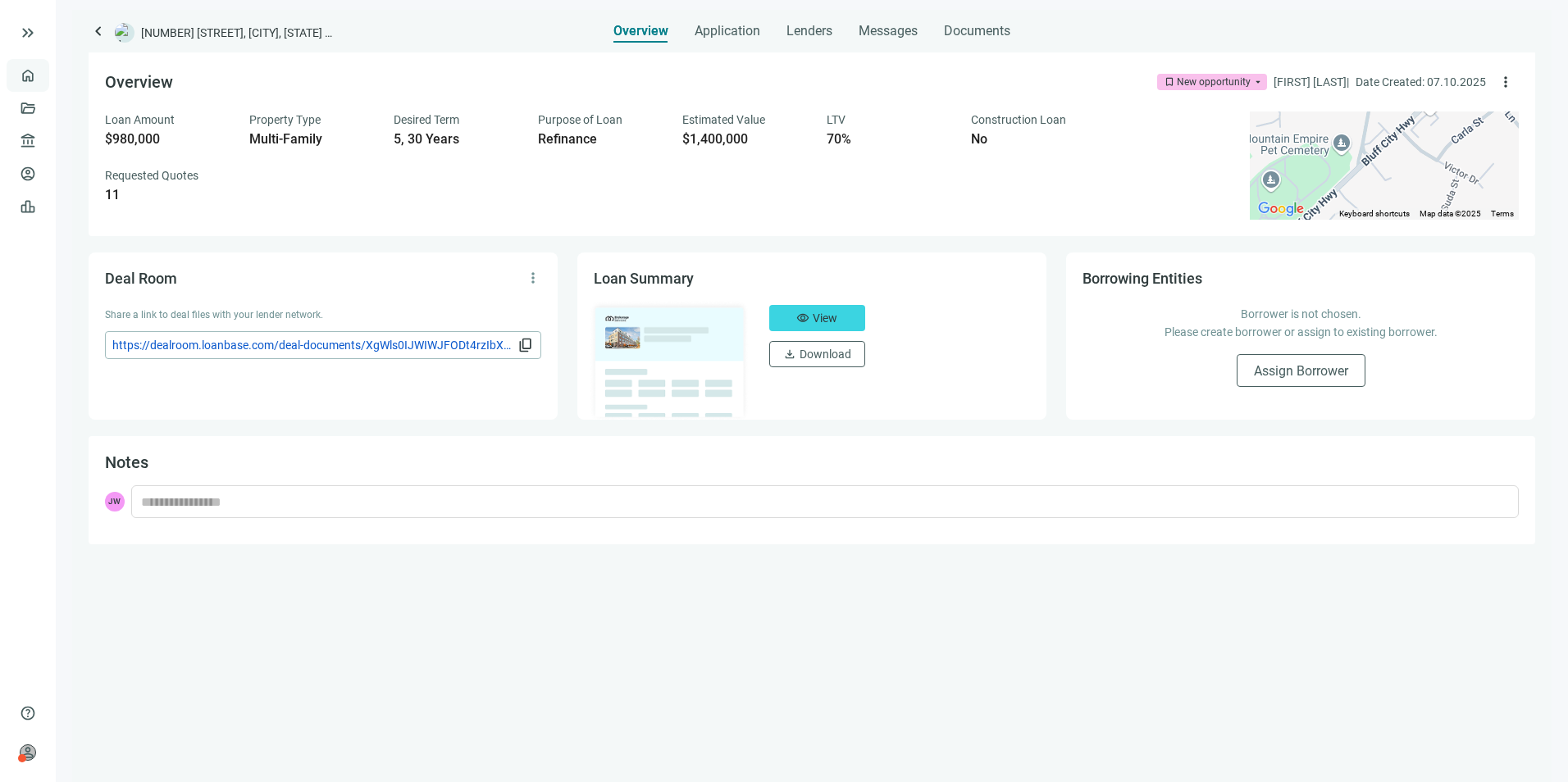 click on "Overview" at bounding box center [65, 75] 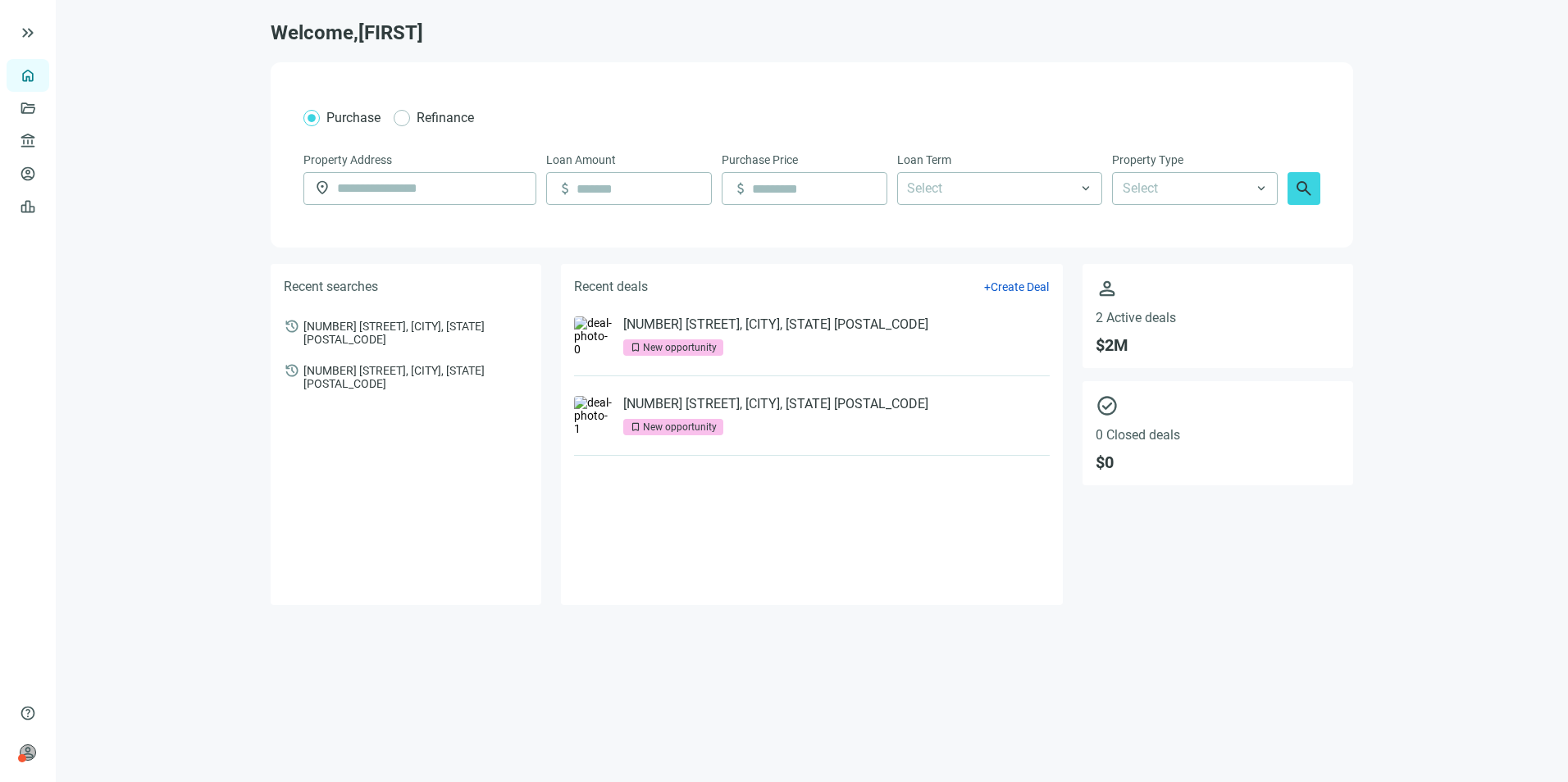 click on "[NUMBER] [STREET], [CITY], [STATE] [POSTAL_CODE] bookmark New opportunity" at bounding box center (812, 336) 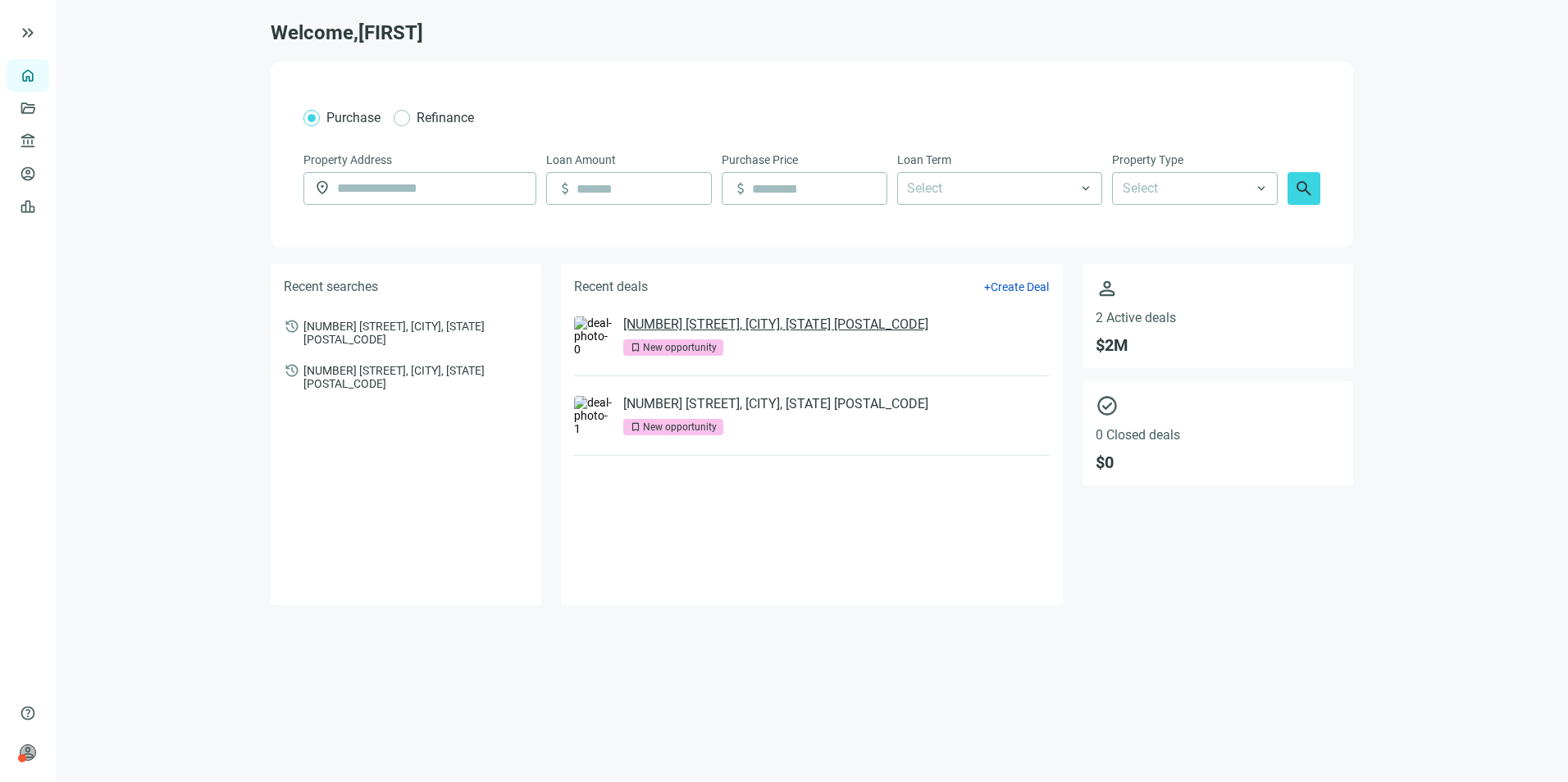 click on "[NUMBER] [STREET], [CITY], [STATE] [POSTAL_CODE]" at bounding box center [776, 325] 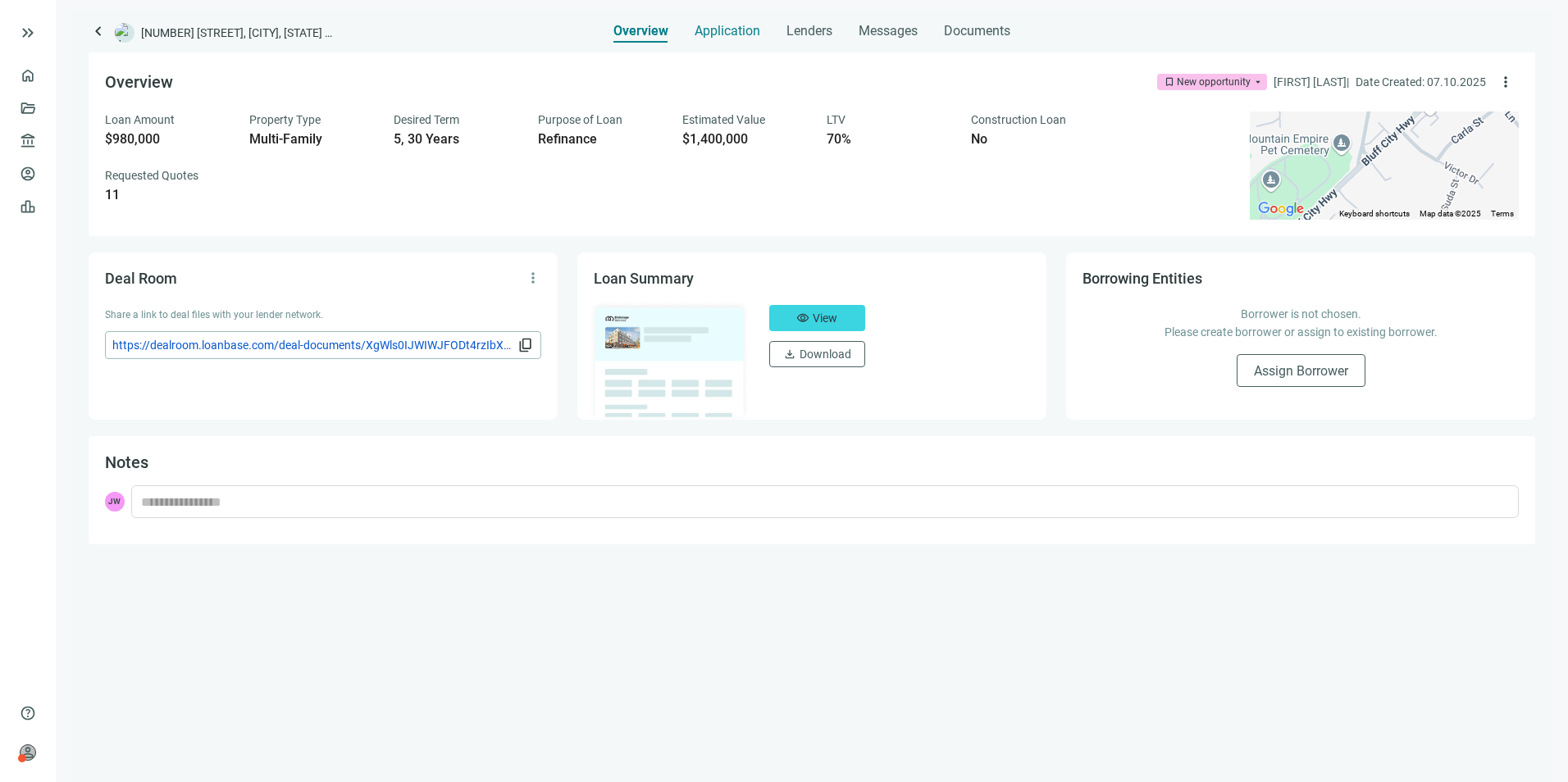 click on "Application" at bounding box center [727, 31] 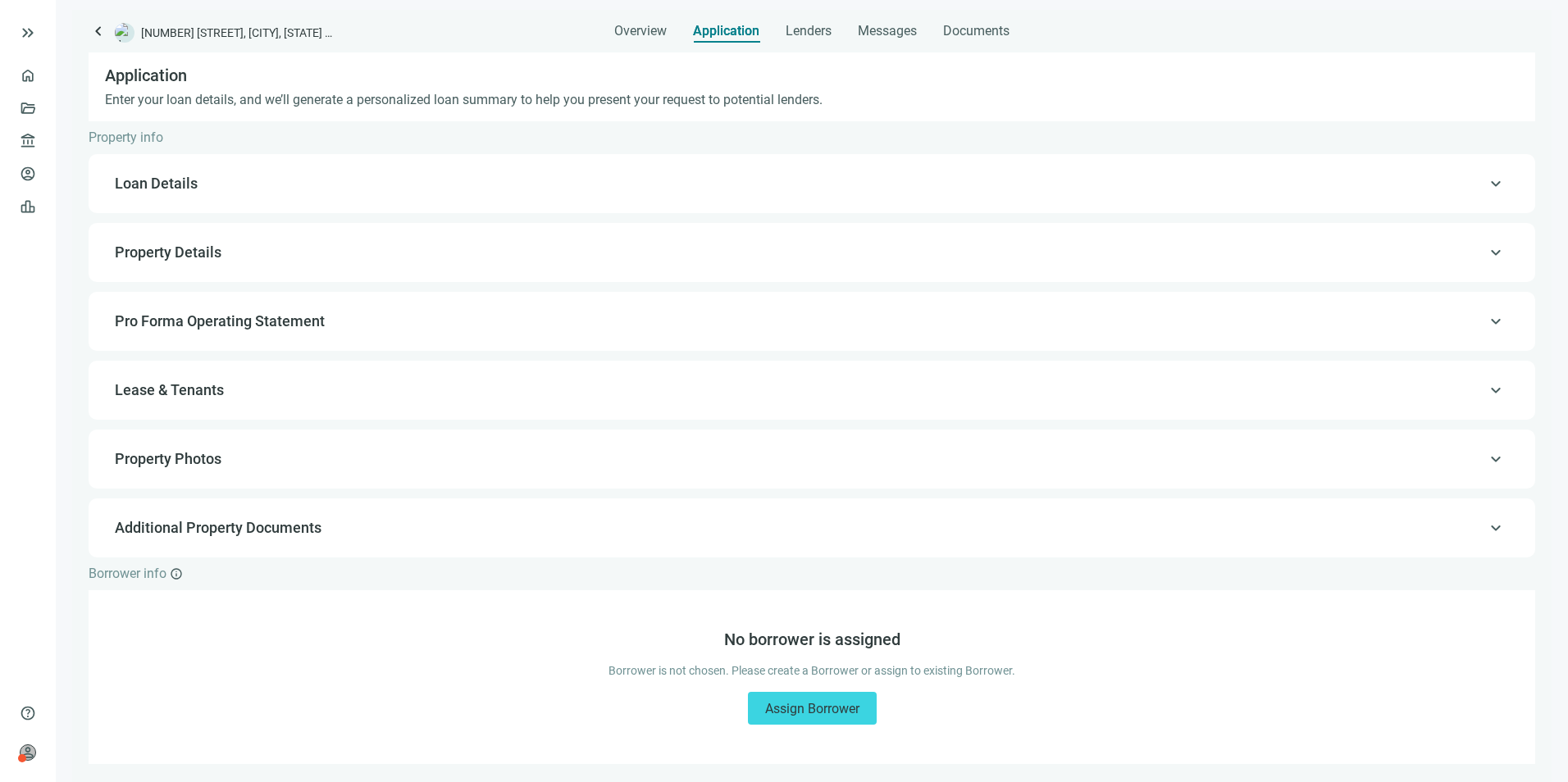 click on "Loan Details" at bounding box center (156, 183) 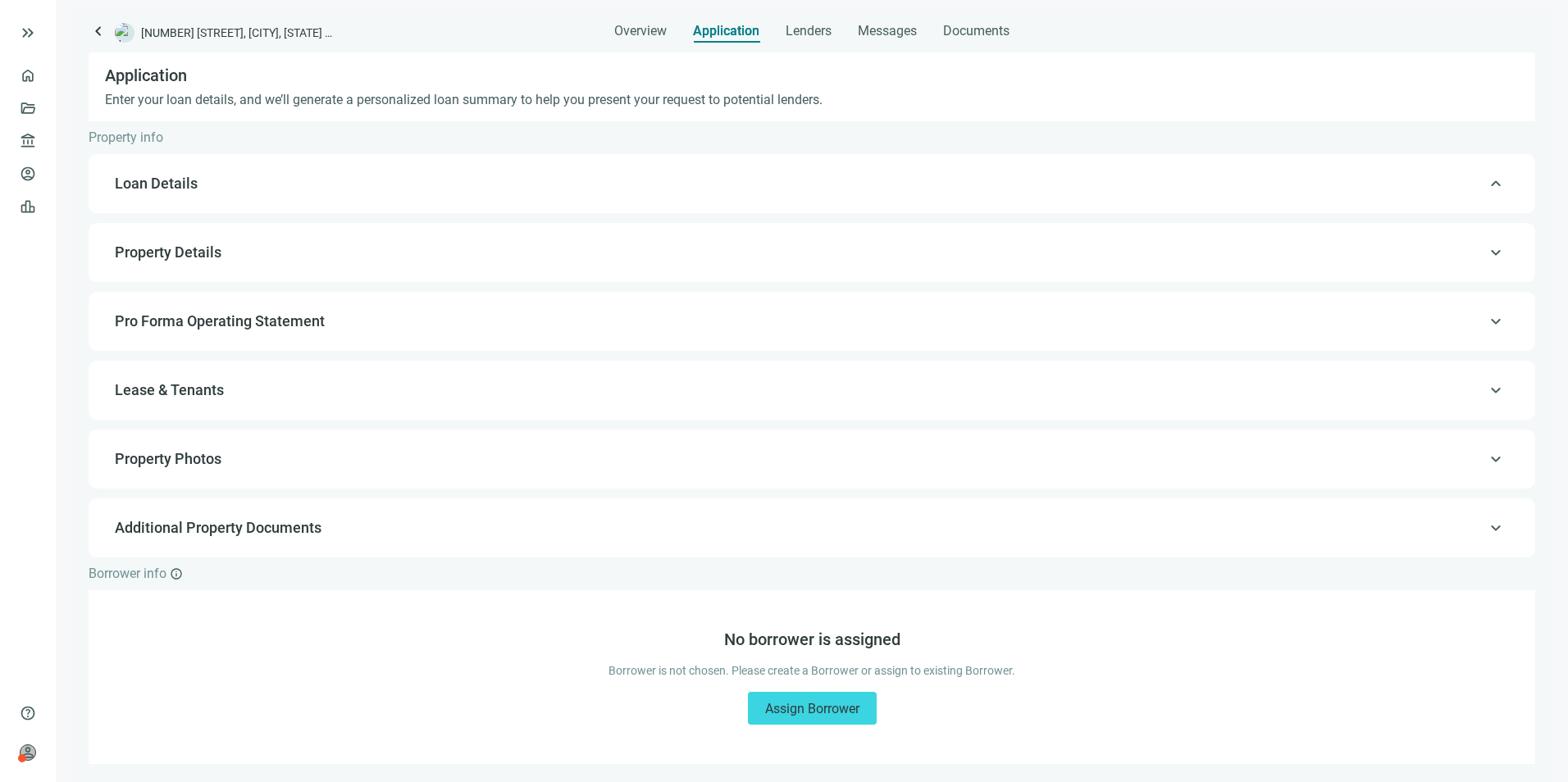 type on "**********" 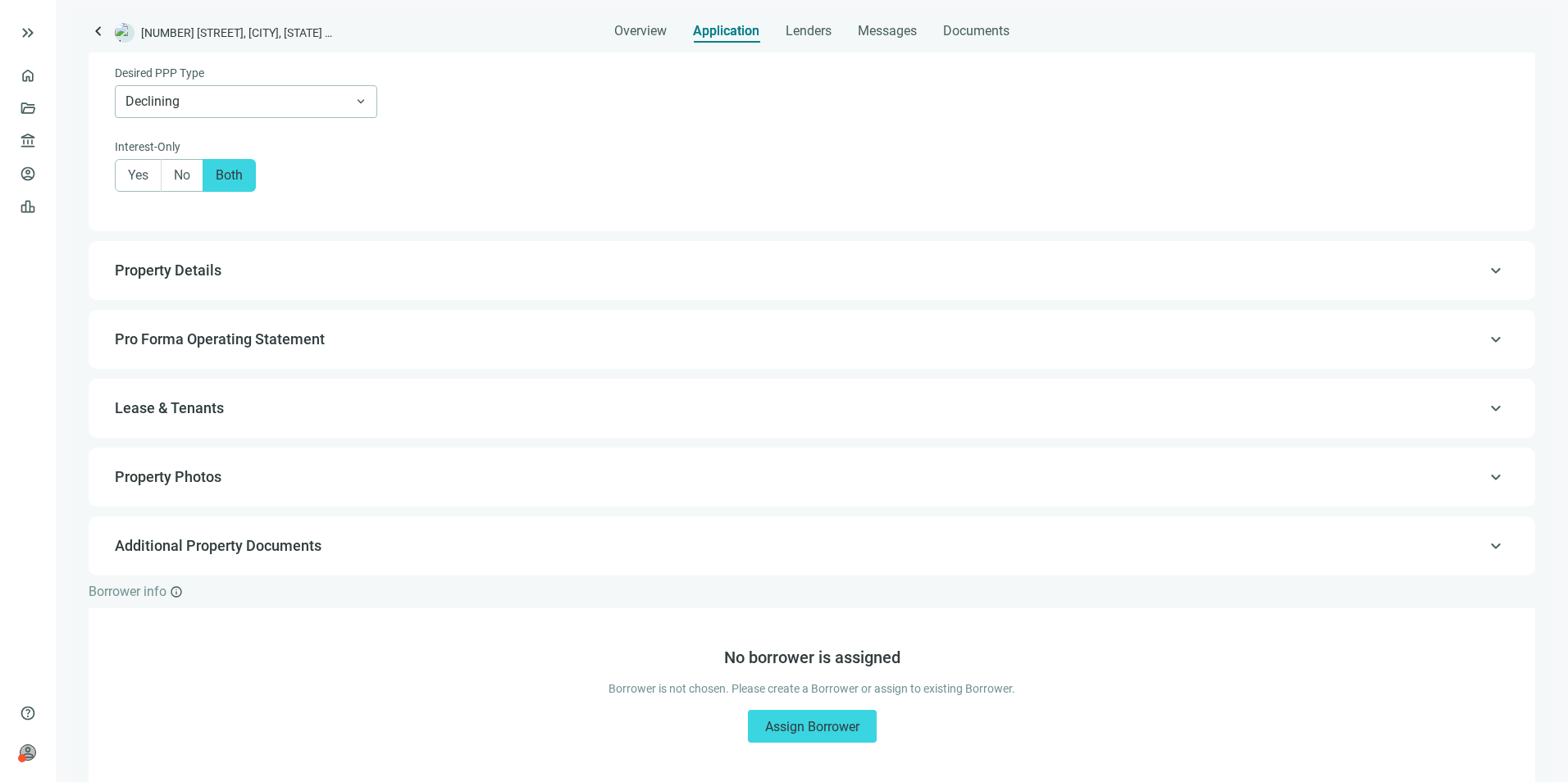scroll, scrollTop: 1396, scrollLeft: 0, axis: vertical 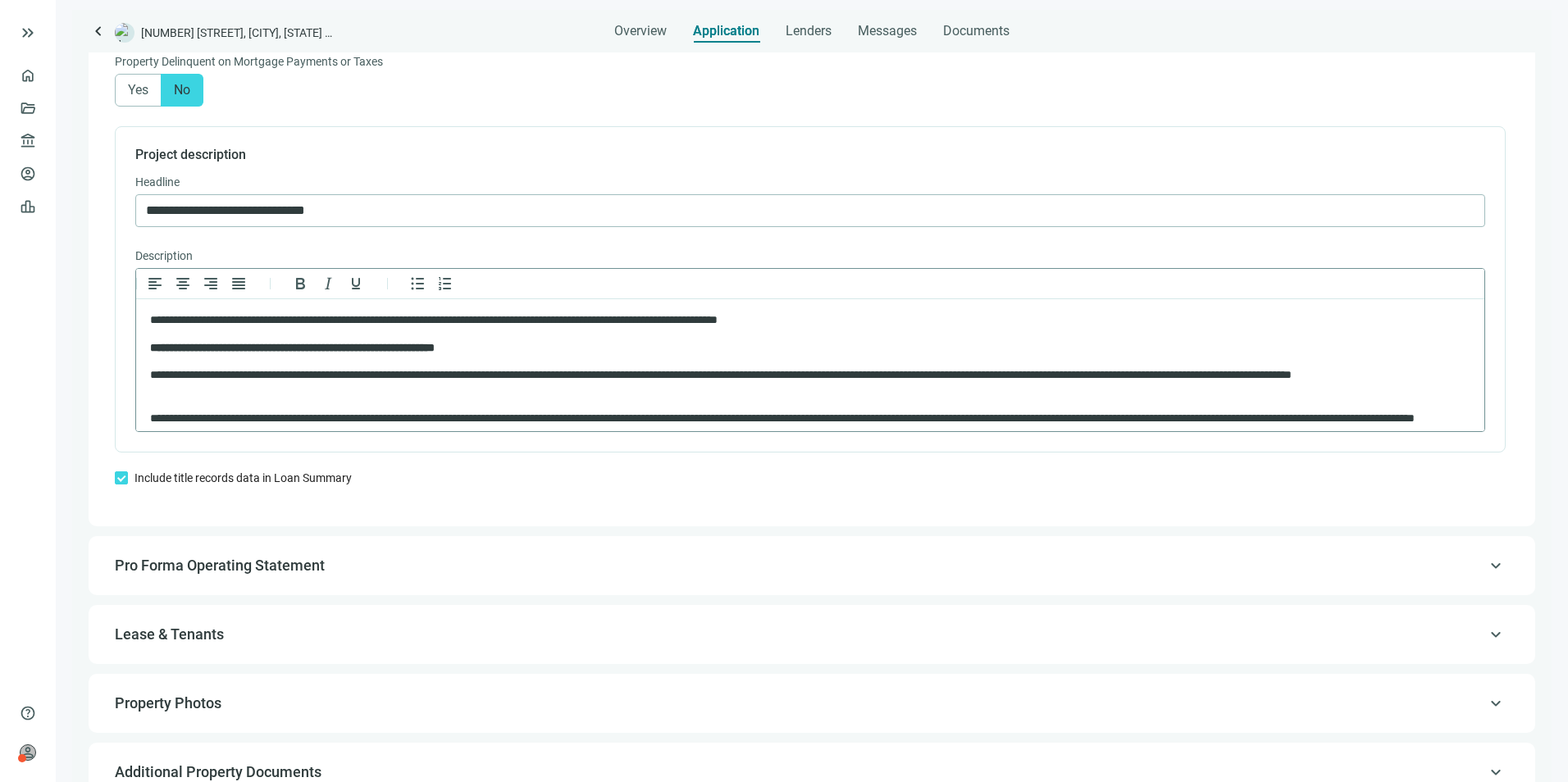 click on "**********" at bounding box center [292, 348] 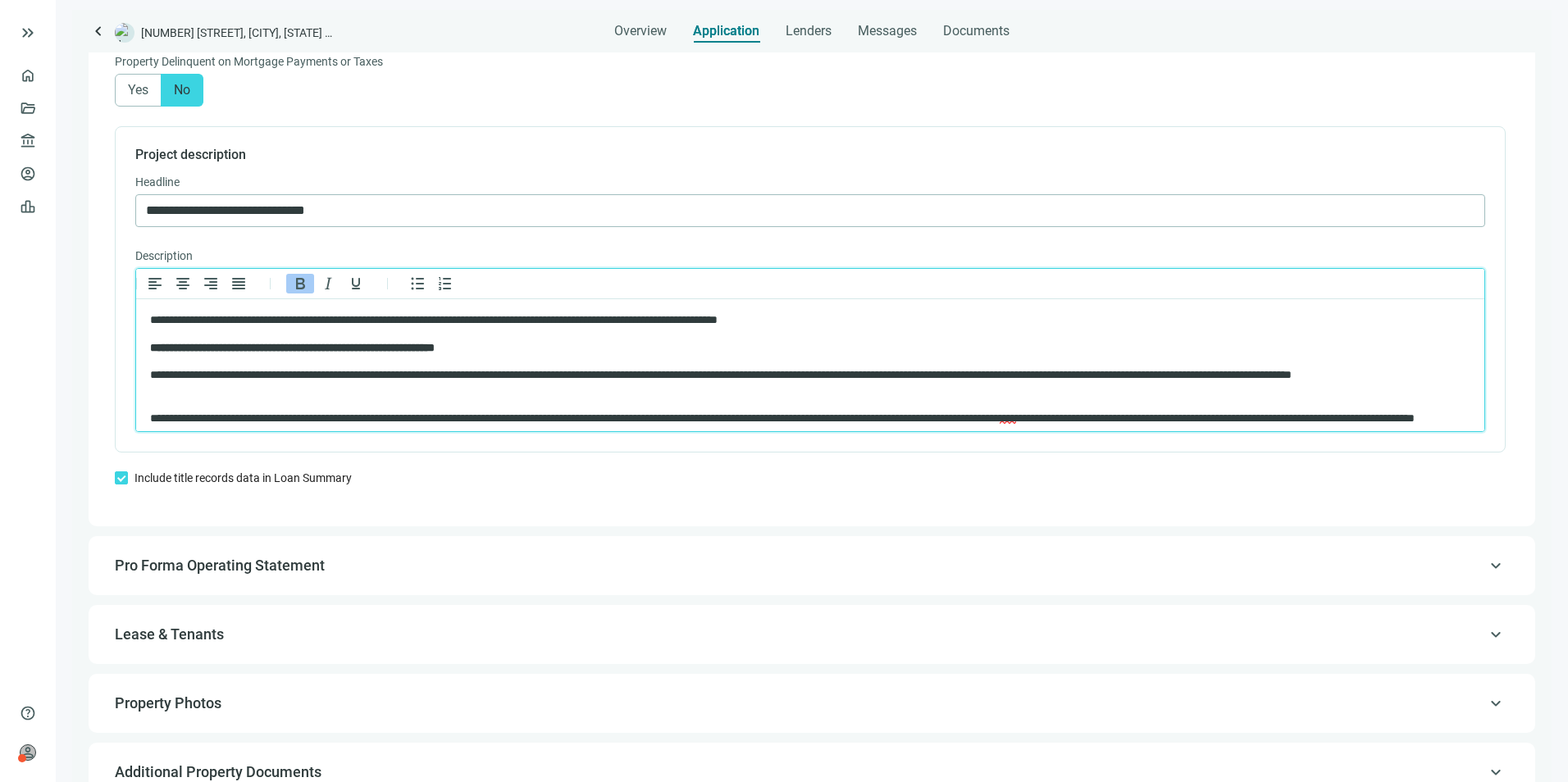 type 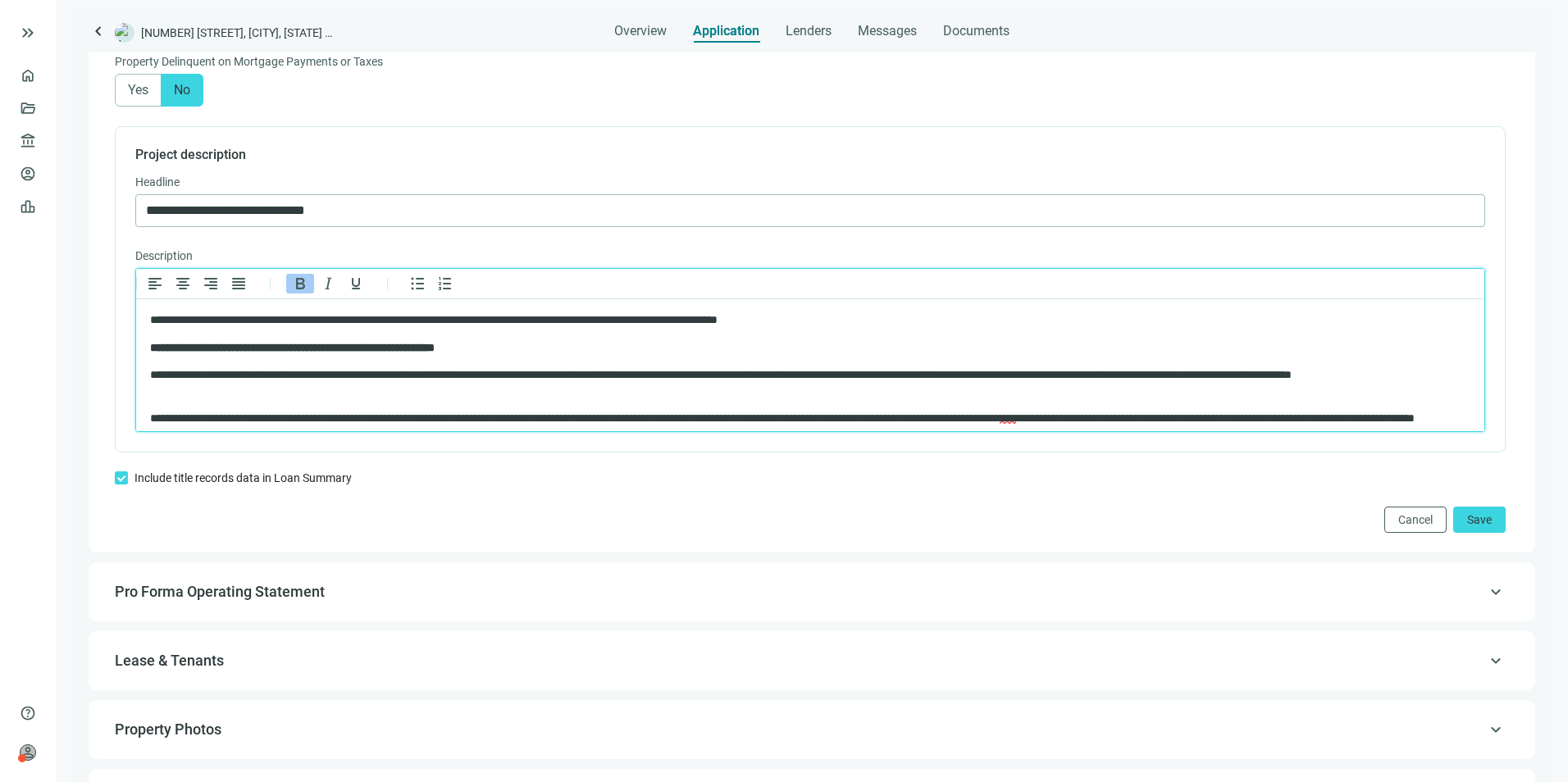 click on "**********" at bounding box center [292, 348] 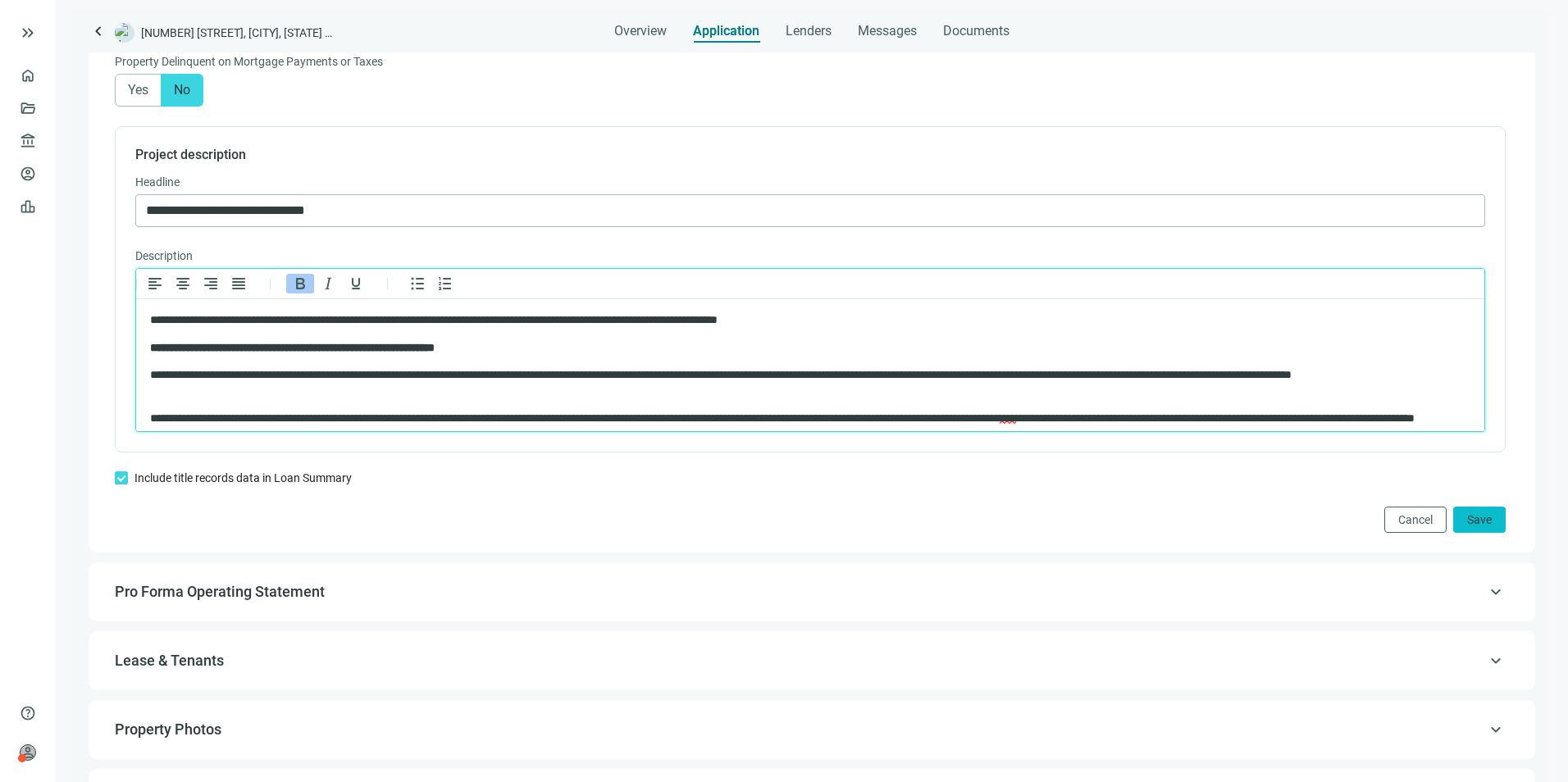 click on "Save" at bounding box center [1479, 520] 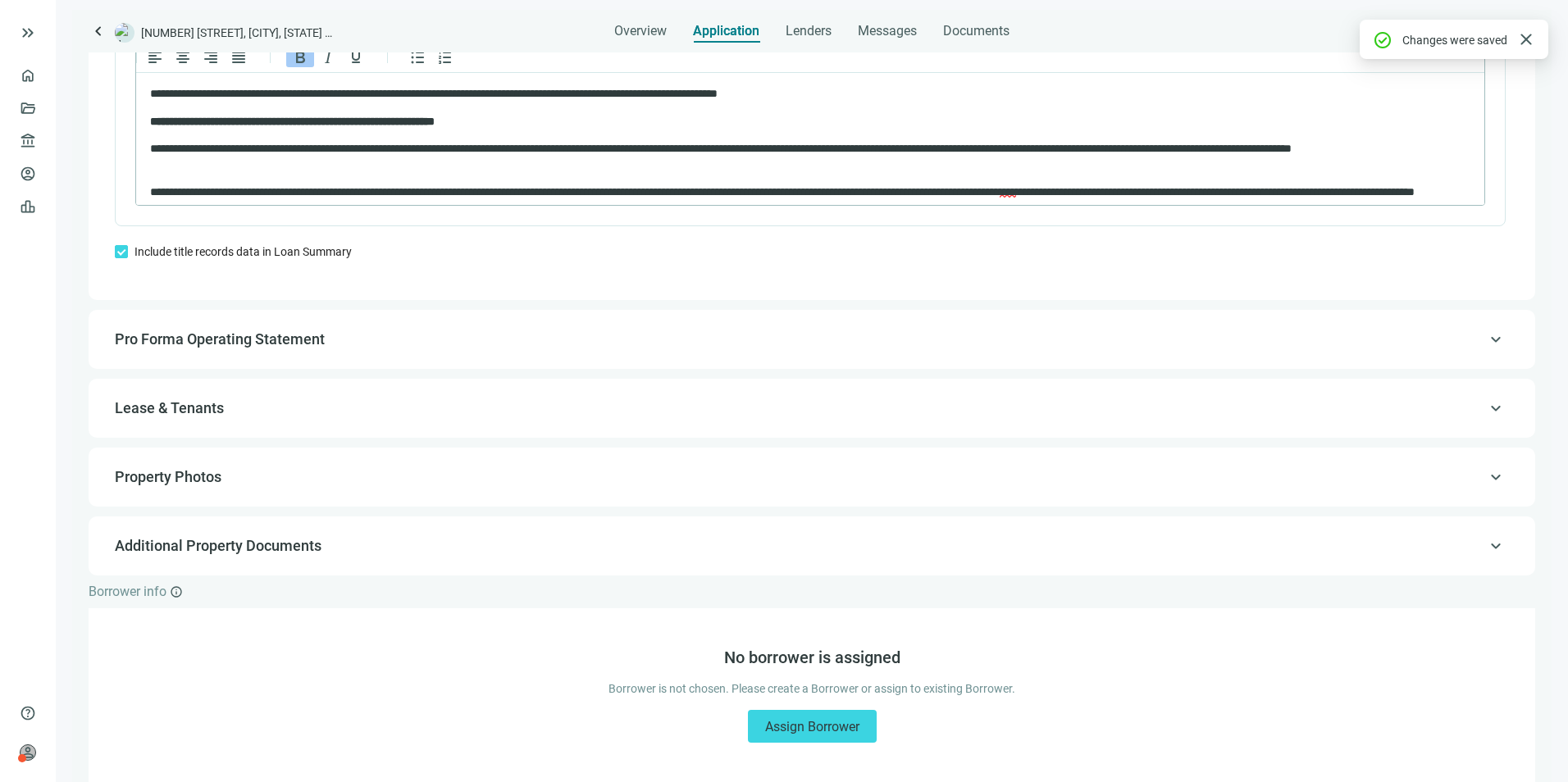 scroll, scrollTop: 1351, scrollLeft: 0, axis: vertical 